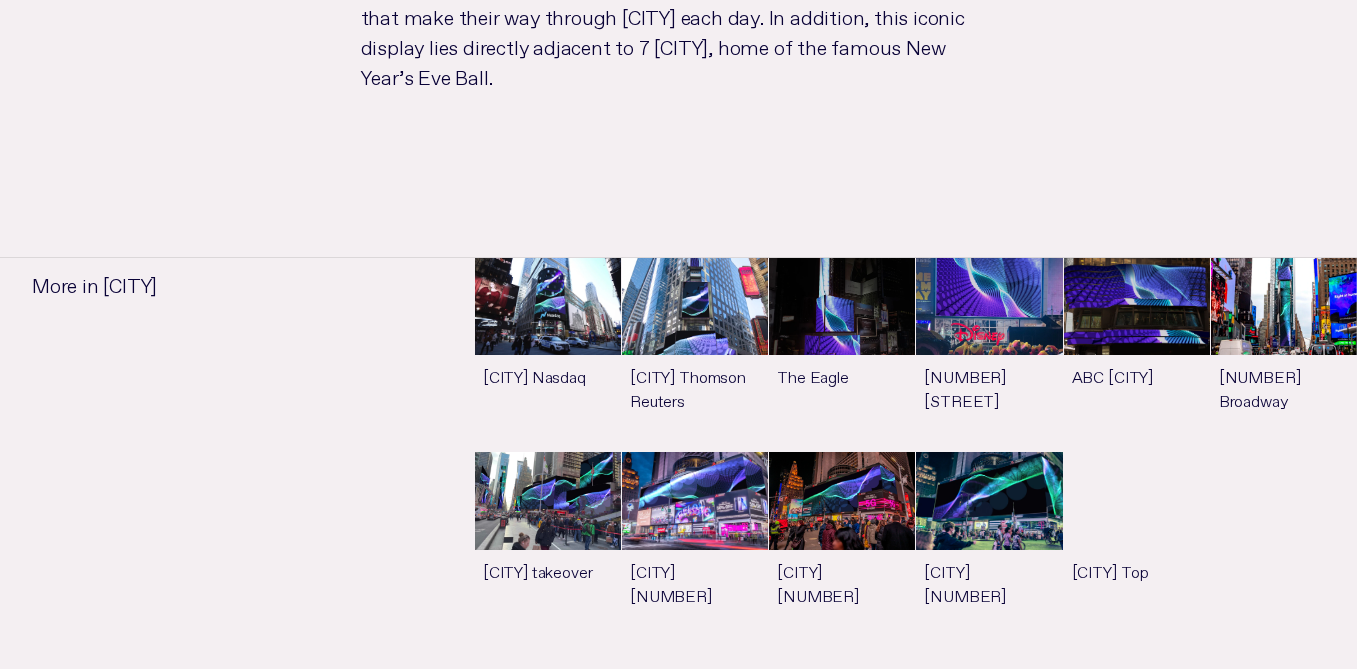 scroll, scrollTop: 1380, scrollLeft: 0, axis: vertical 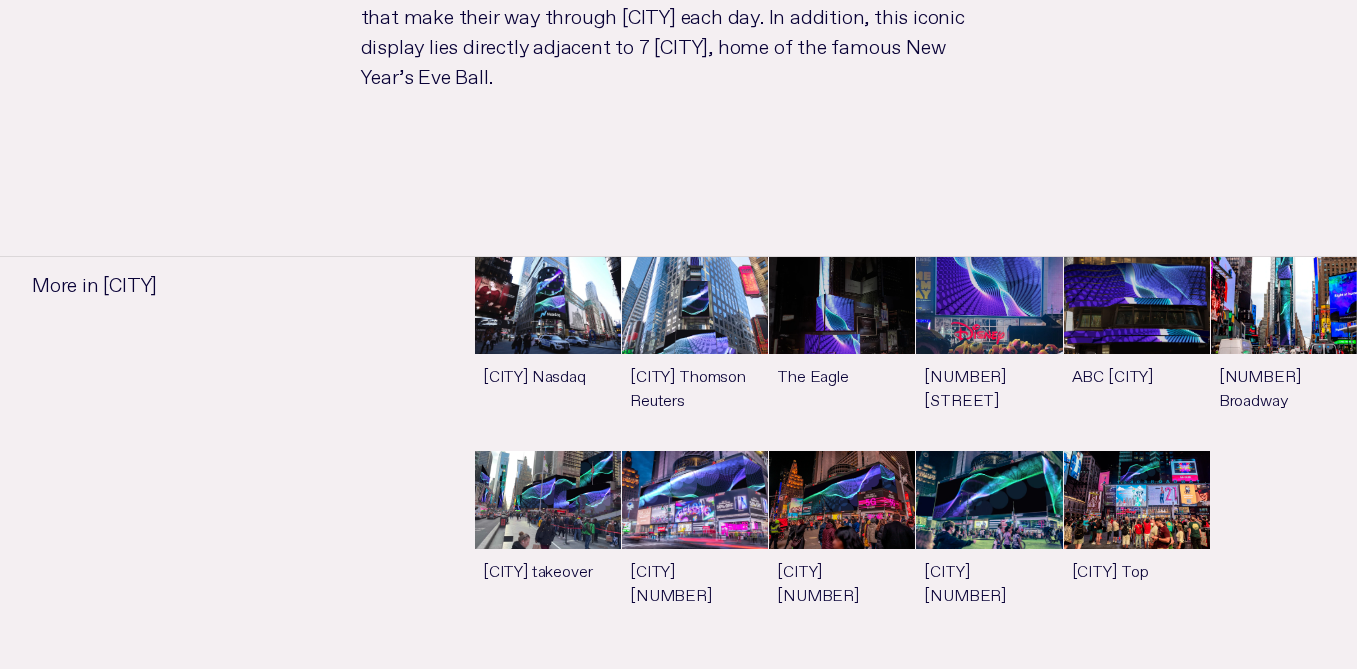 click on "See more" at bounding box center [548, 353] 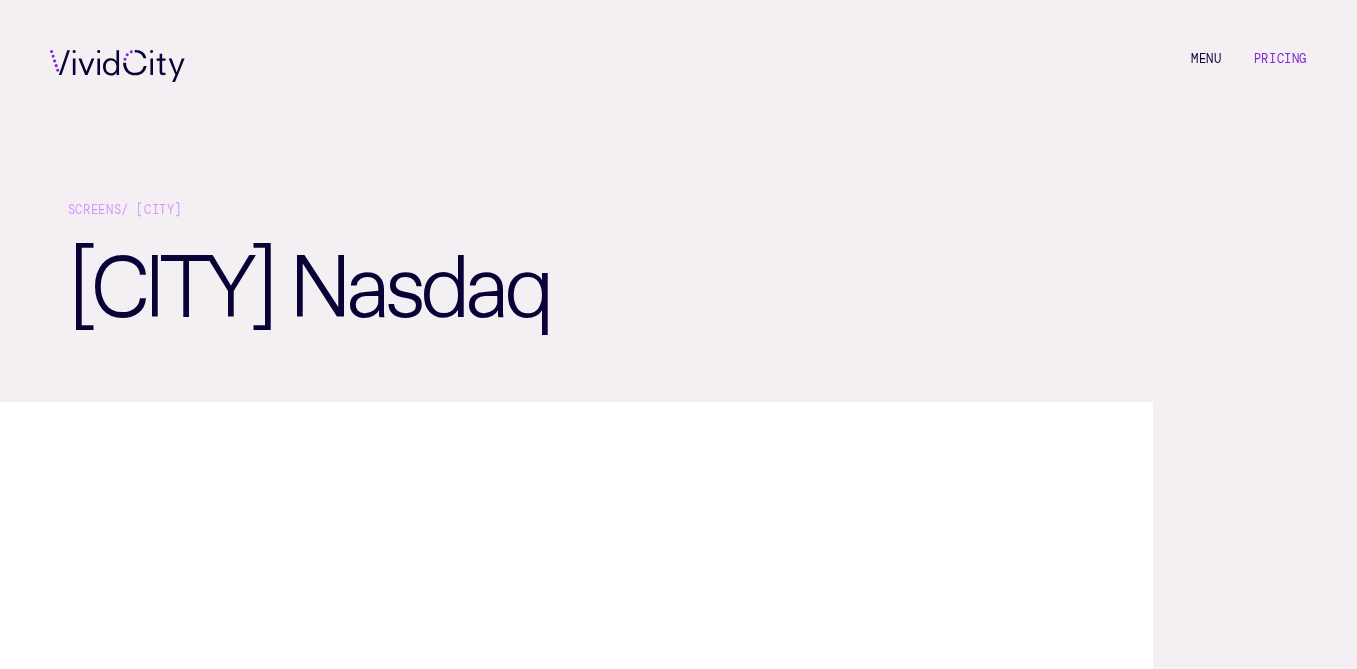 scroll, scrollTop: 0, scrollLeft: 0, axis: both 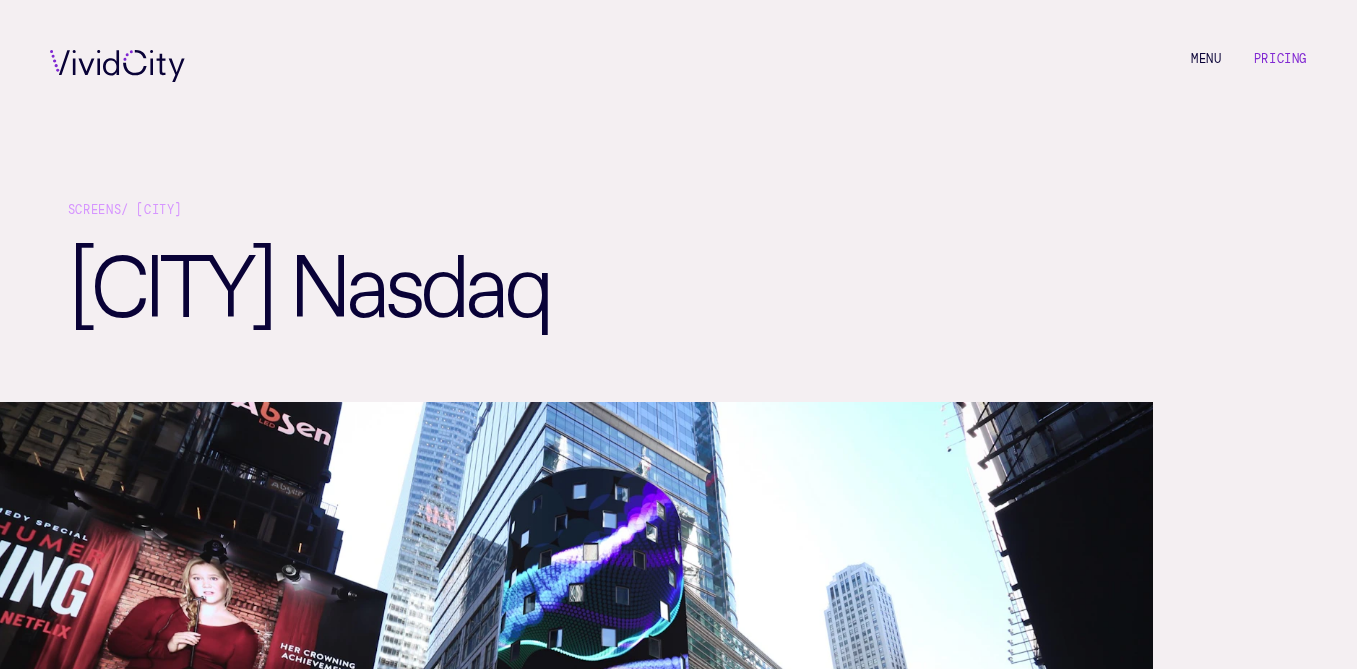 click 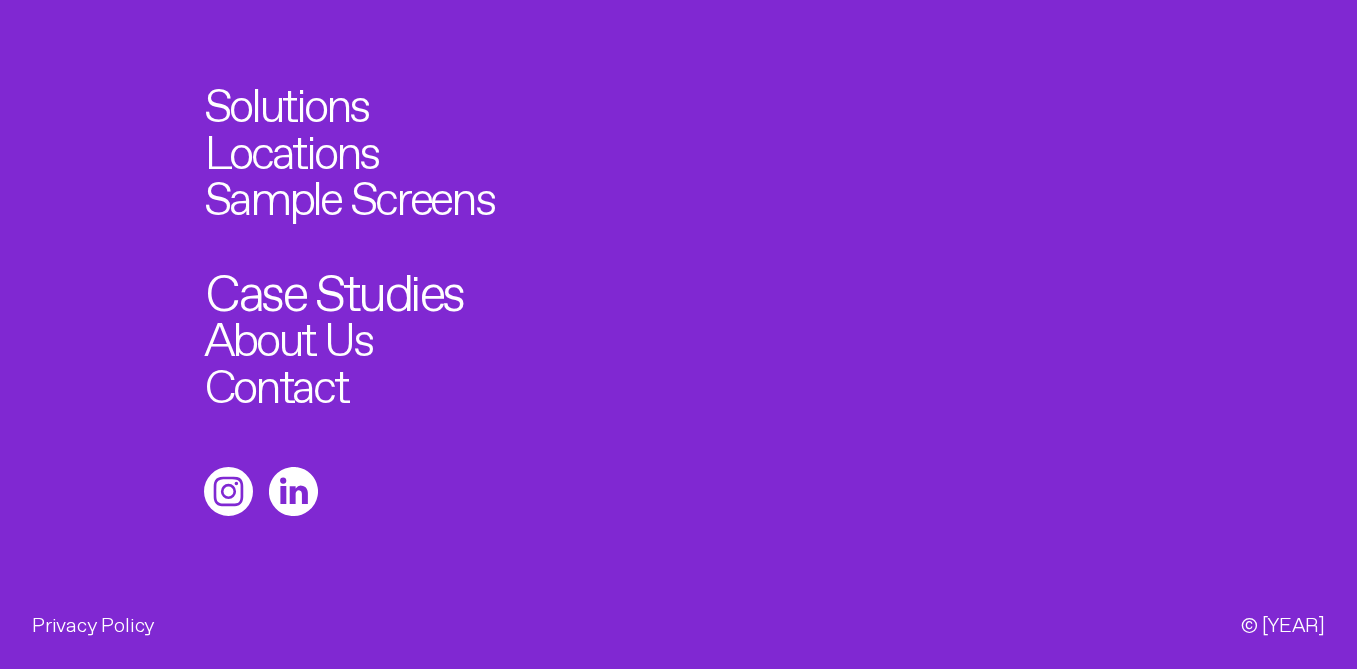 scroll, scrollTop: 6432, scrollLeft: 0, axis: vertical 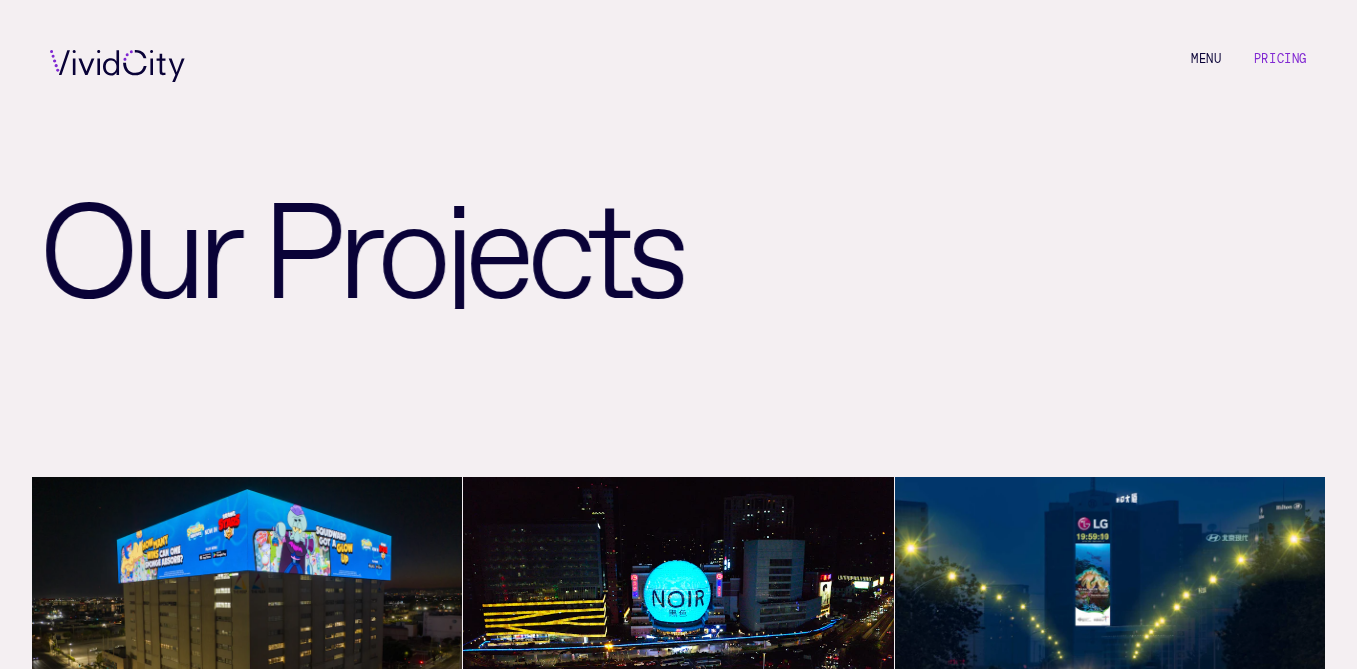 click on "Pricing" at bounding box center [1280, 59] 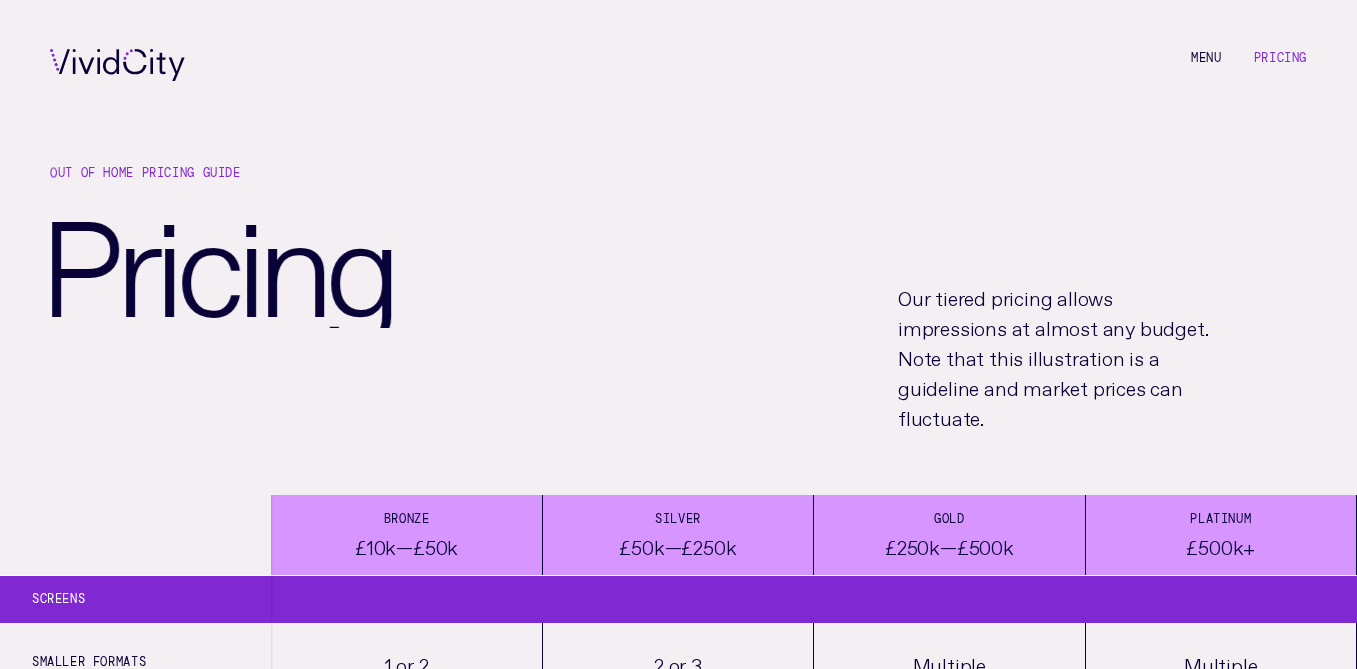 scroll, scrollTop: 0, scrollLeft: 0, axis: both 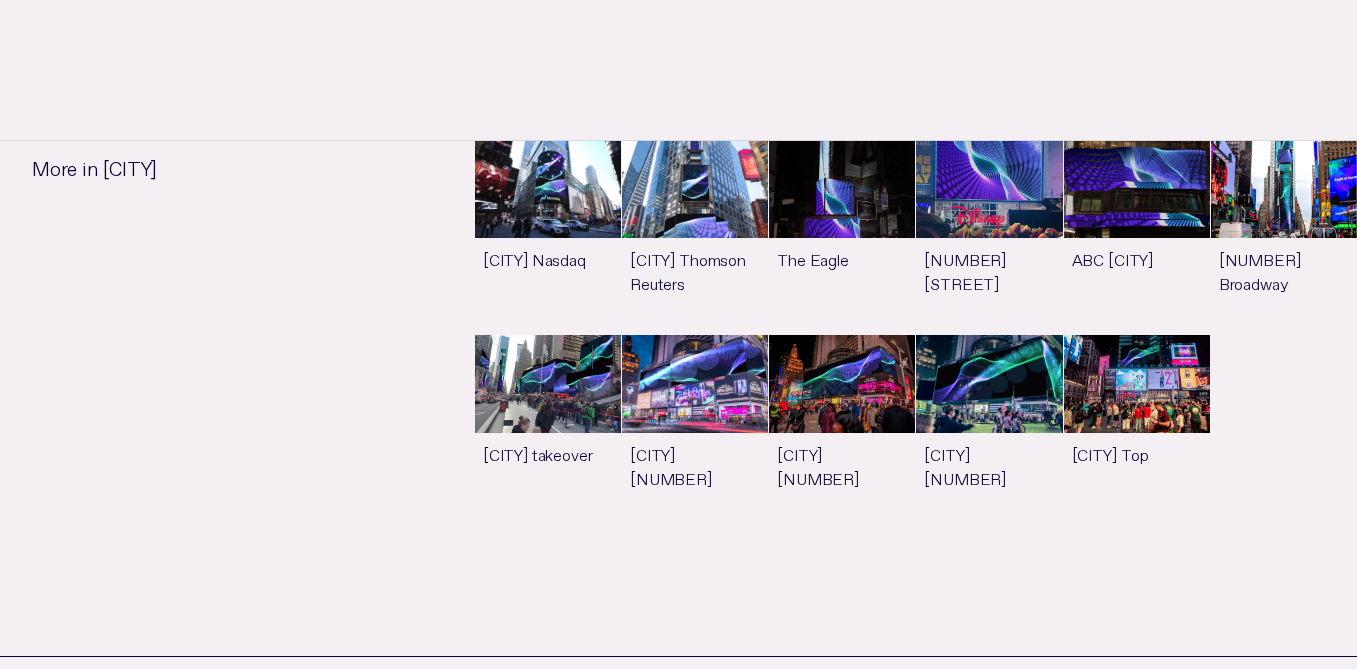 click on "See more" at bounding box center (695, 237) 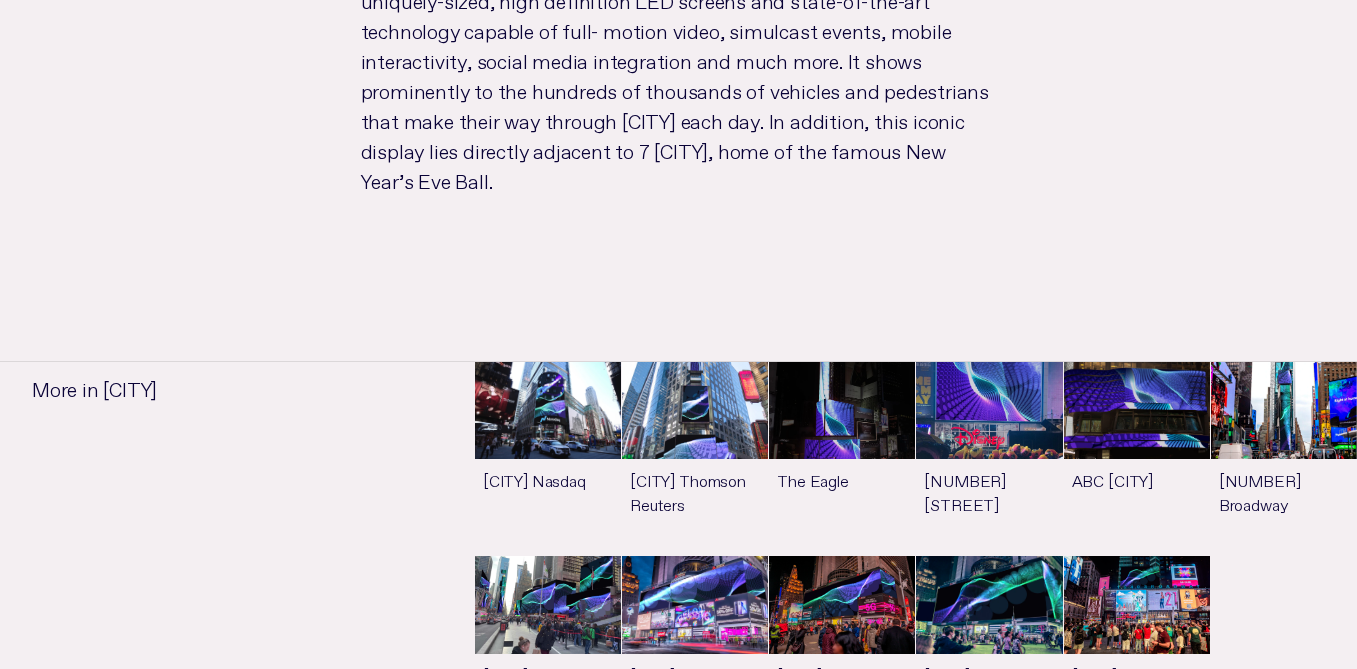 scroll, scrollTop: 1276, scrollLeft: 0, axis: vertical 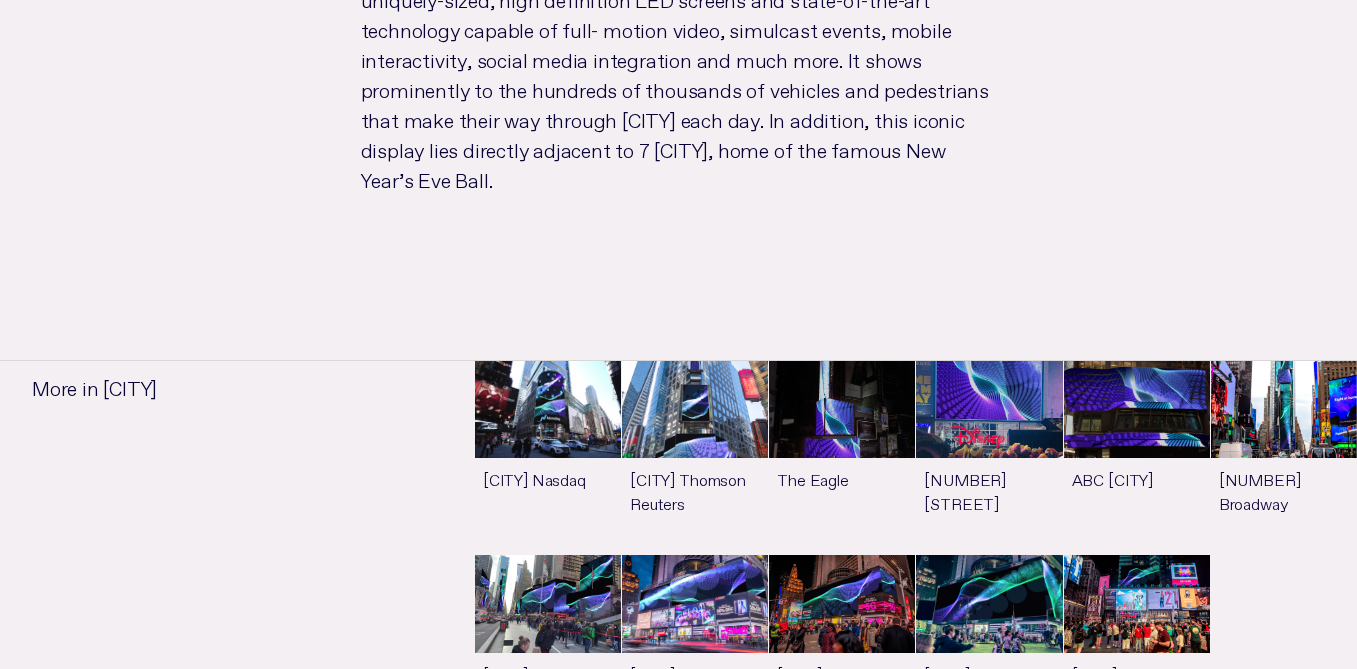click on "See more" at bounding box center [842, 457] 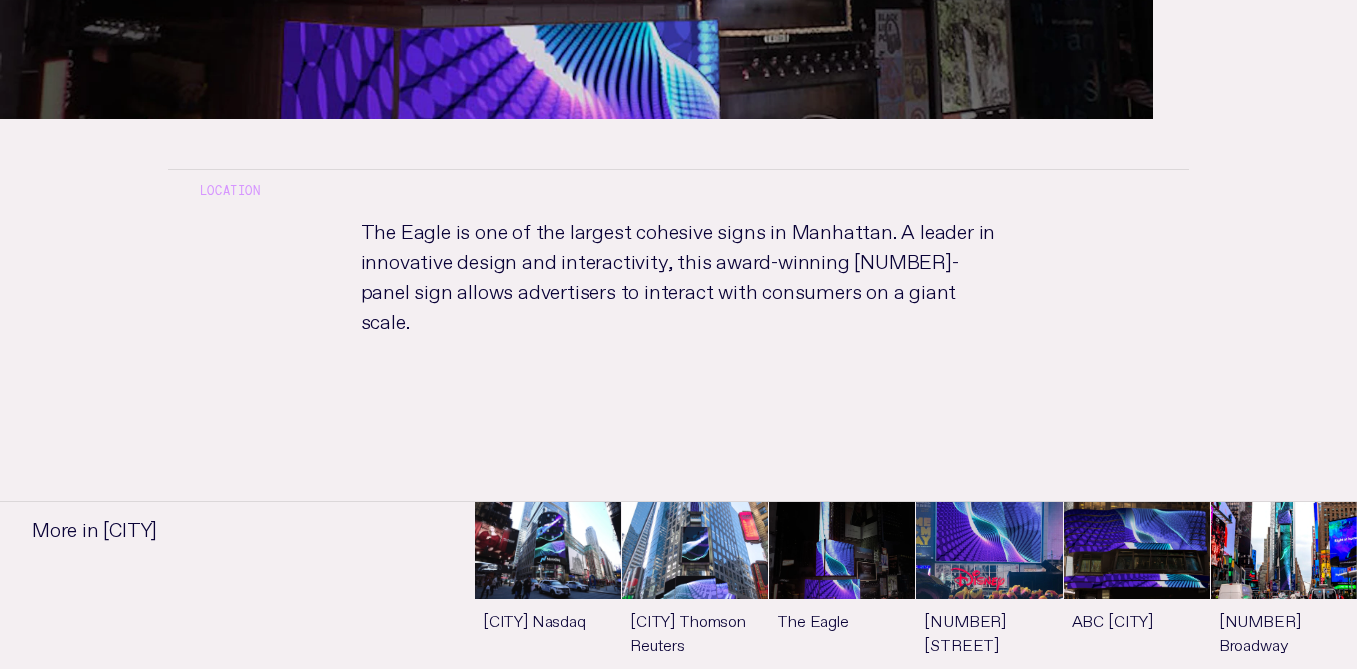 scroll, scrollTop: 933, scrollLeft: 0, axis: vertical 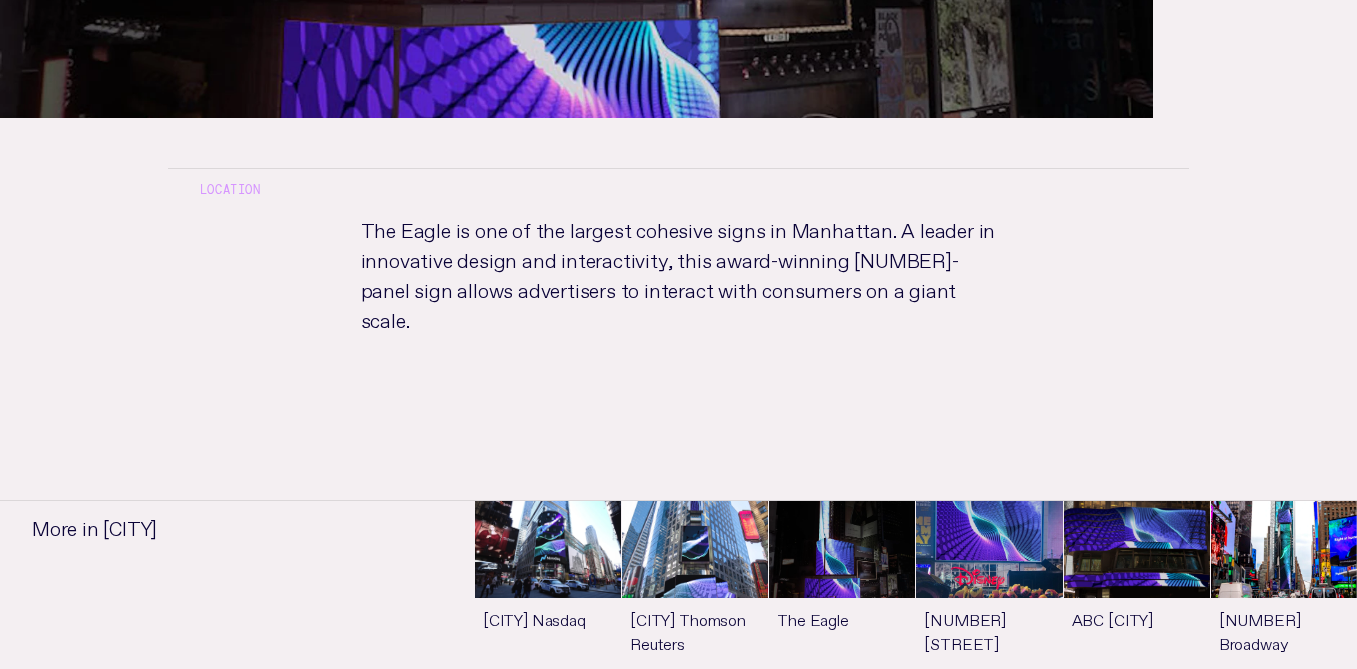 click on "See more" at bounding box center [989, 597] 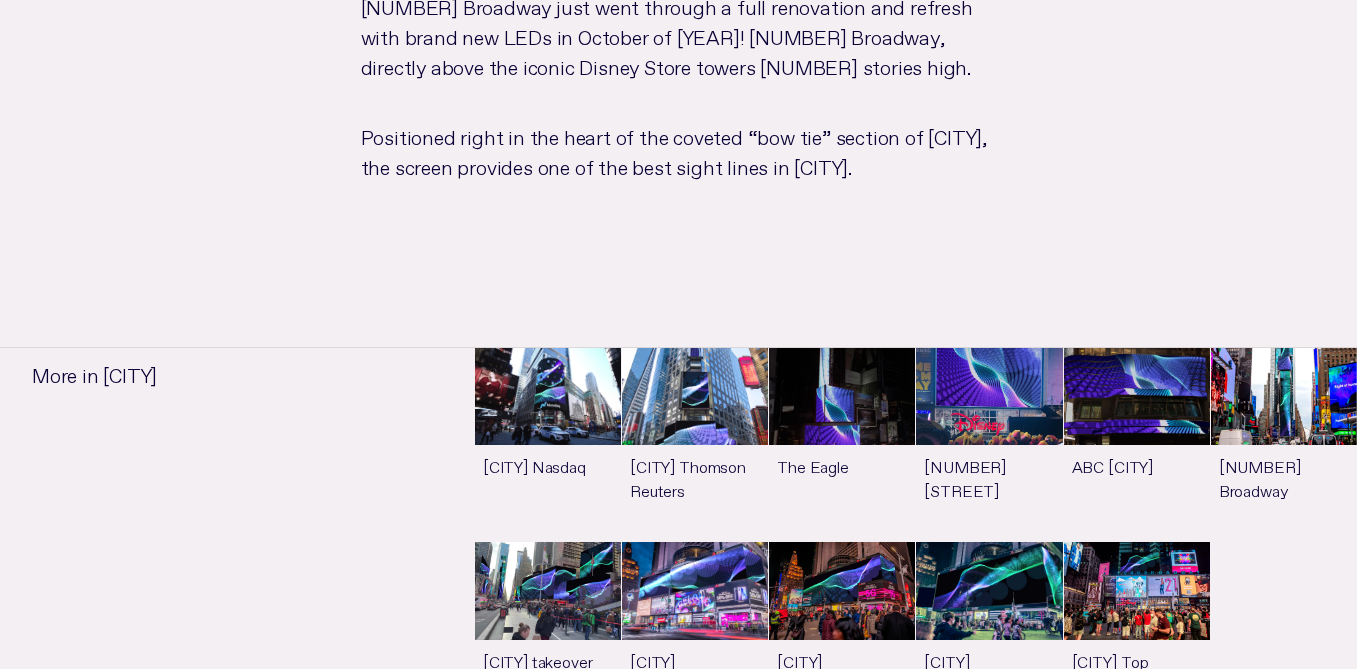 scroll, scrollTop: 1240, scrollLeft: 0, axis: vertical 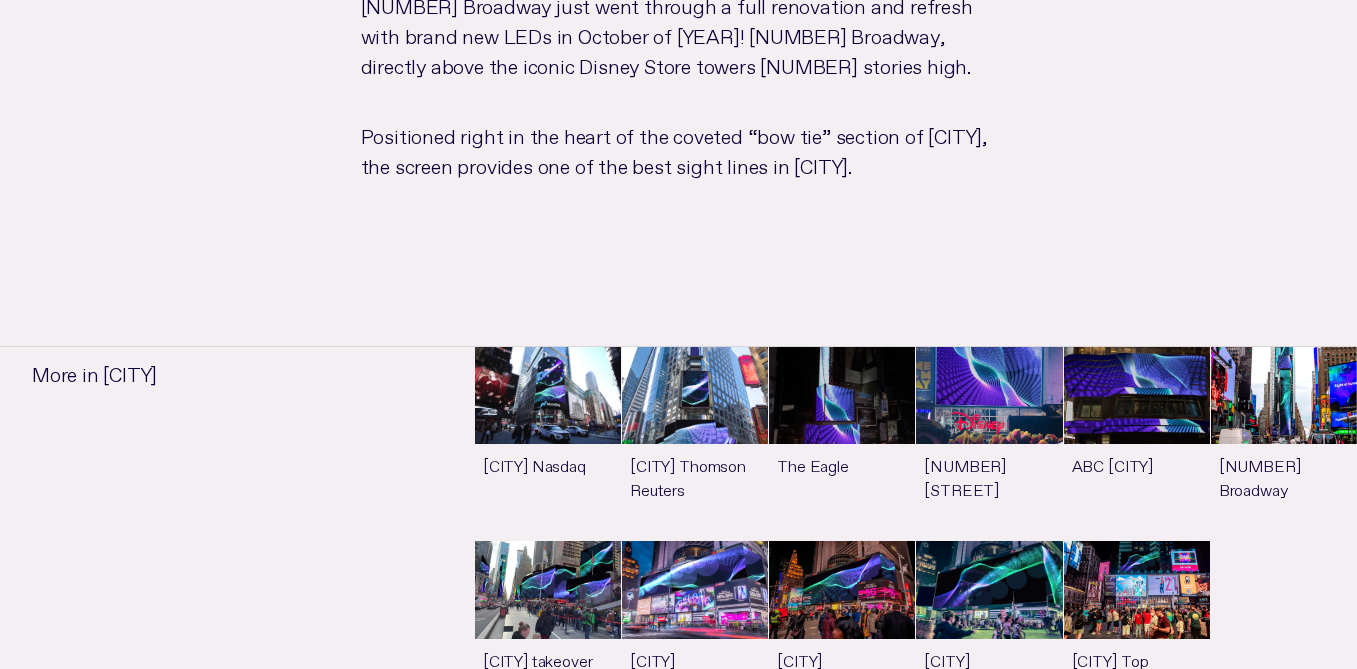 click on "See more" at bounding box center [1137, 443] 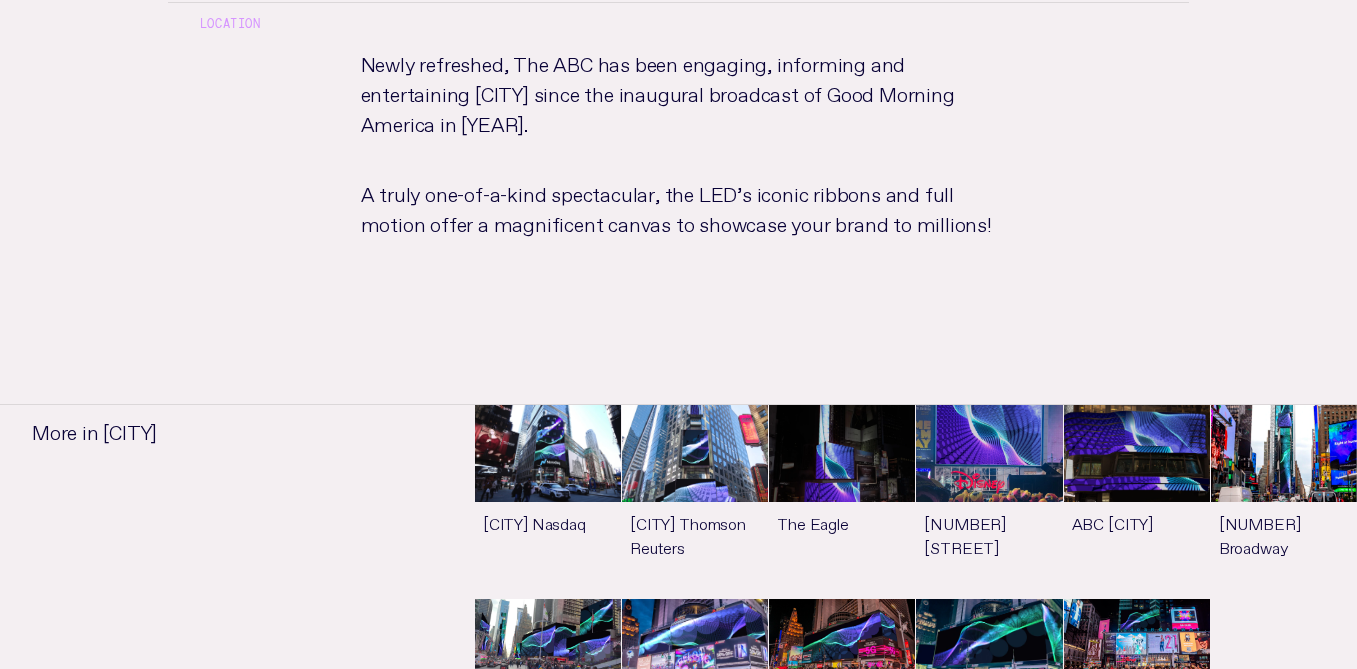 scroll, scrollTop: 1098, scrollLeft: 0, axis: vertical 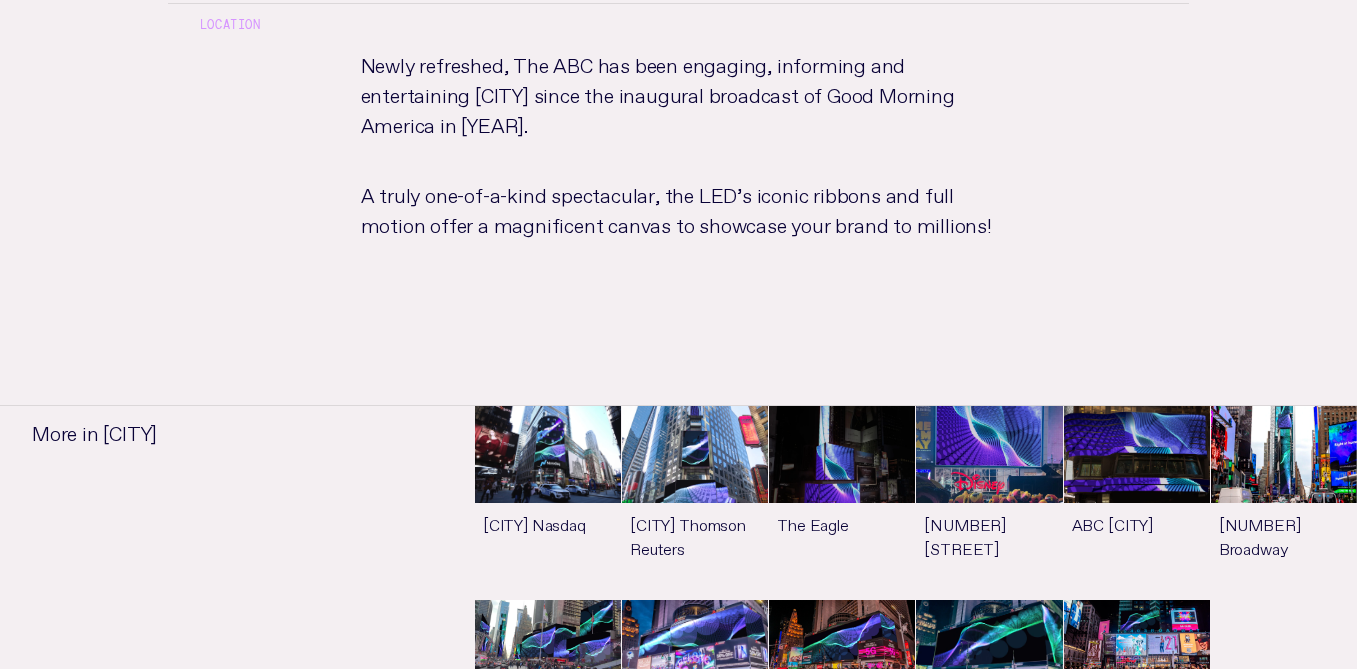 click on "See more" at bounding box center [1284, 502] 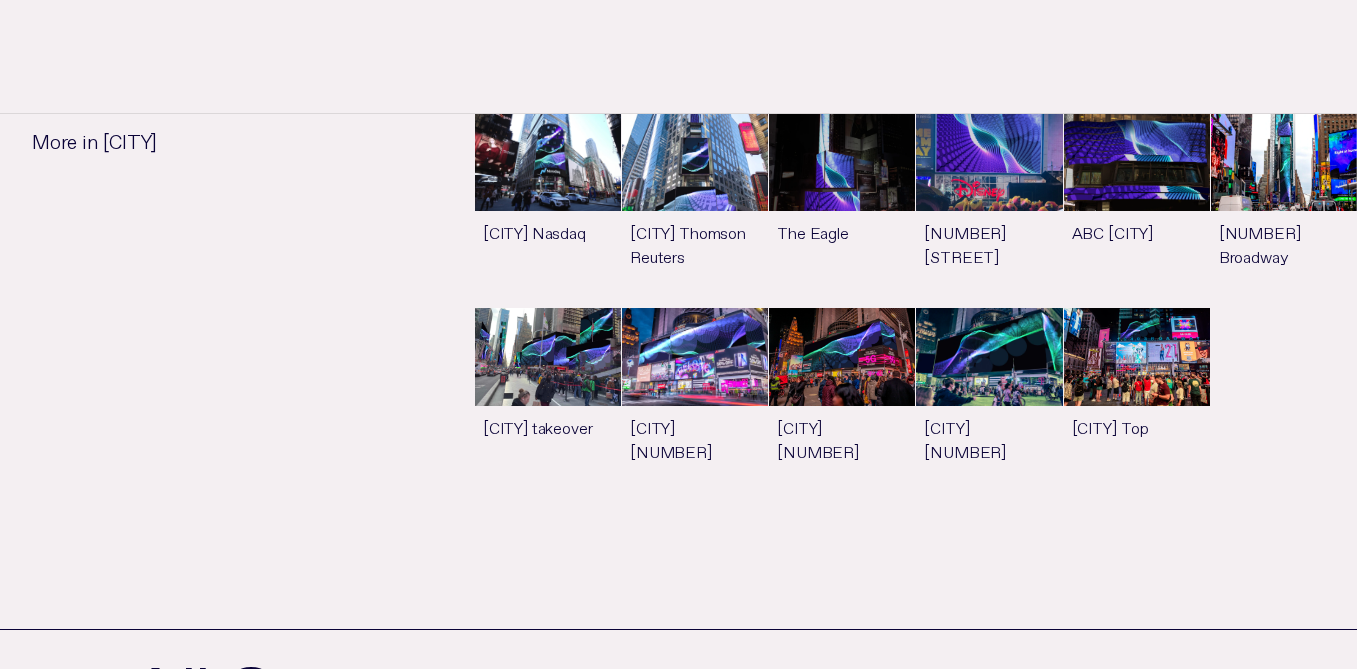 scroll, scrollTop: 1694, scrollLeft: 0, axis: vertical 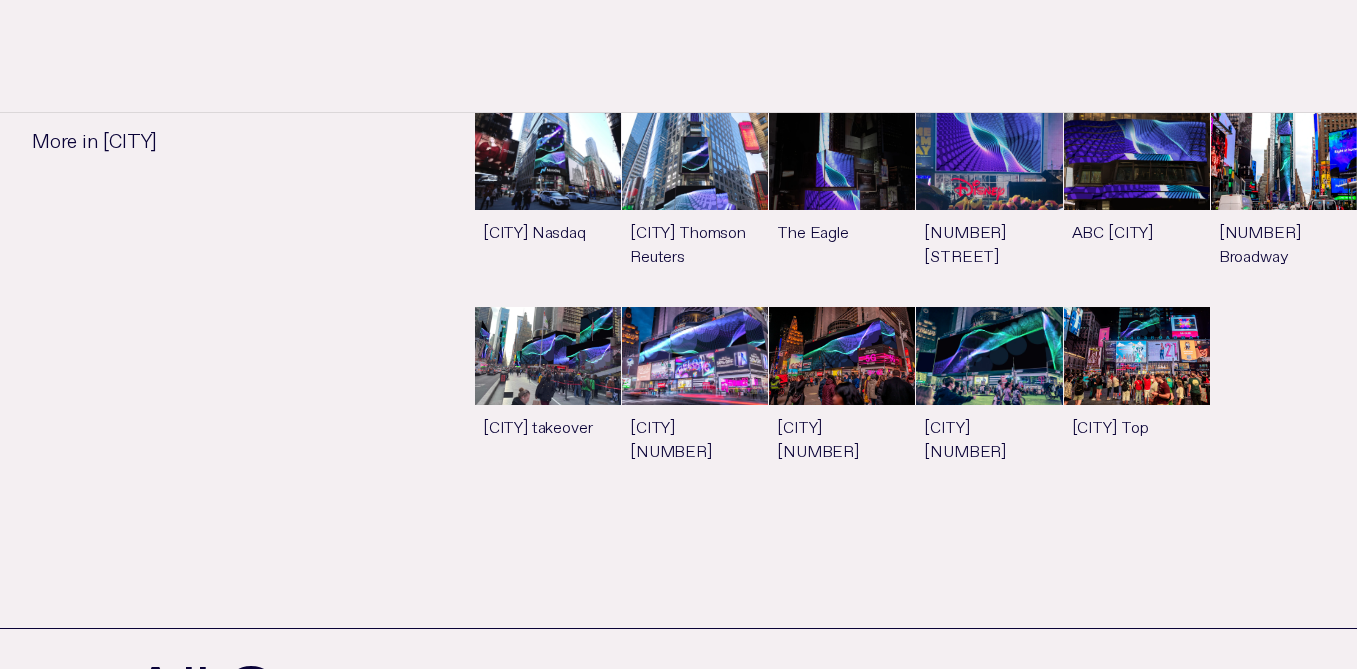 click on "See more" at bounding box center [548, 403] 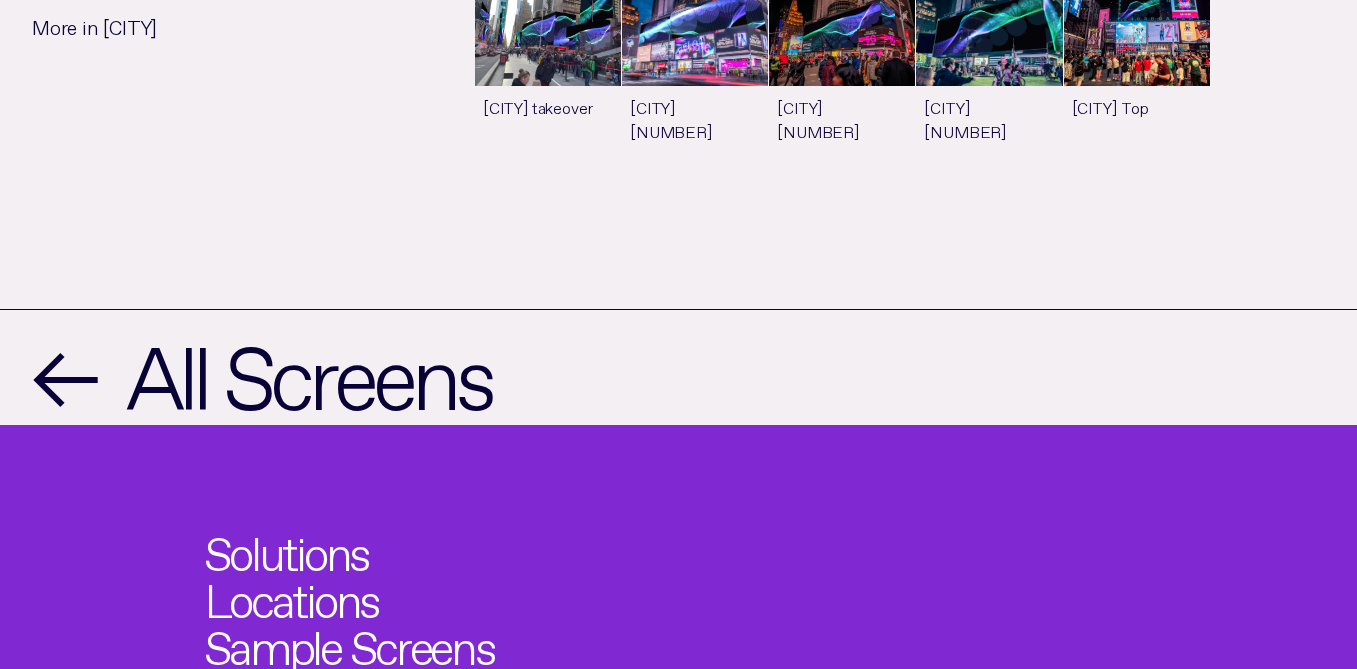 scroll, scrollTop: 1354, scrollLeft: 0, axis: vertical 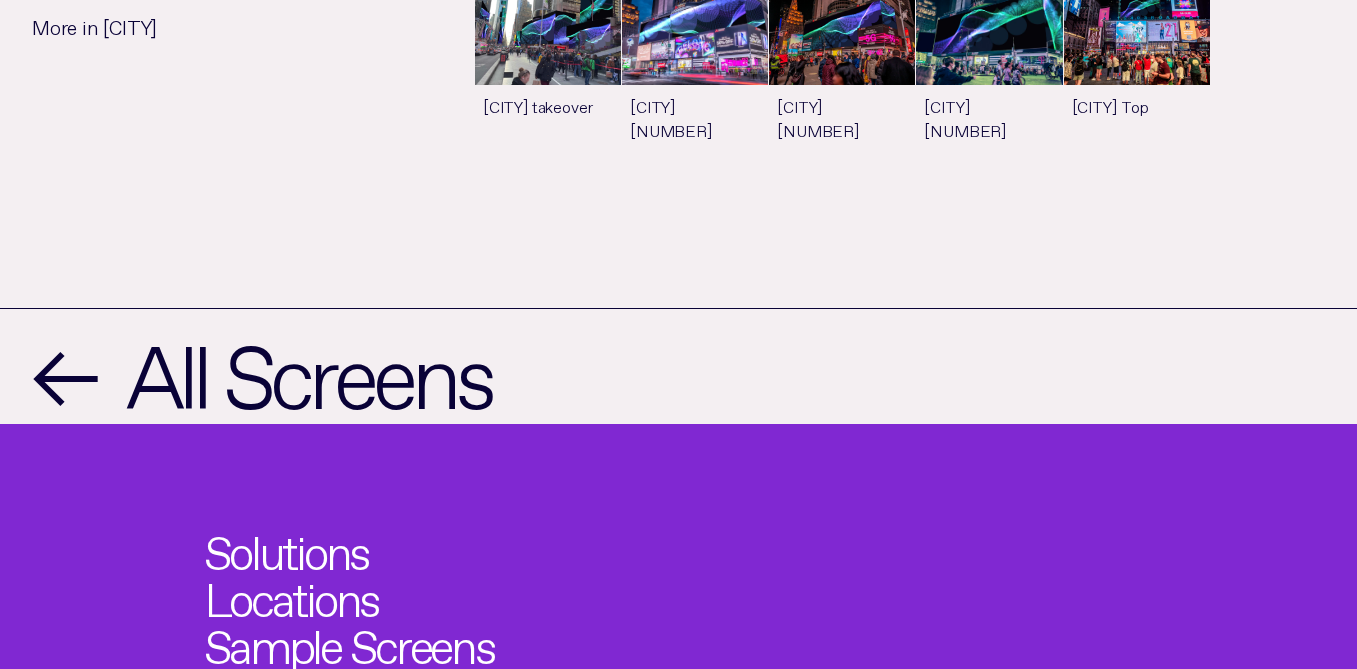 click on "See more" at bounding box center [695, 83] 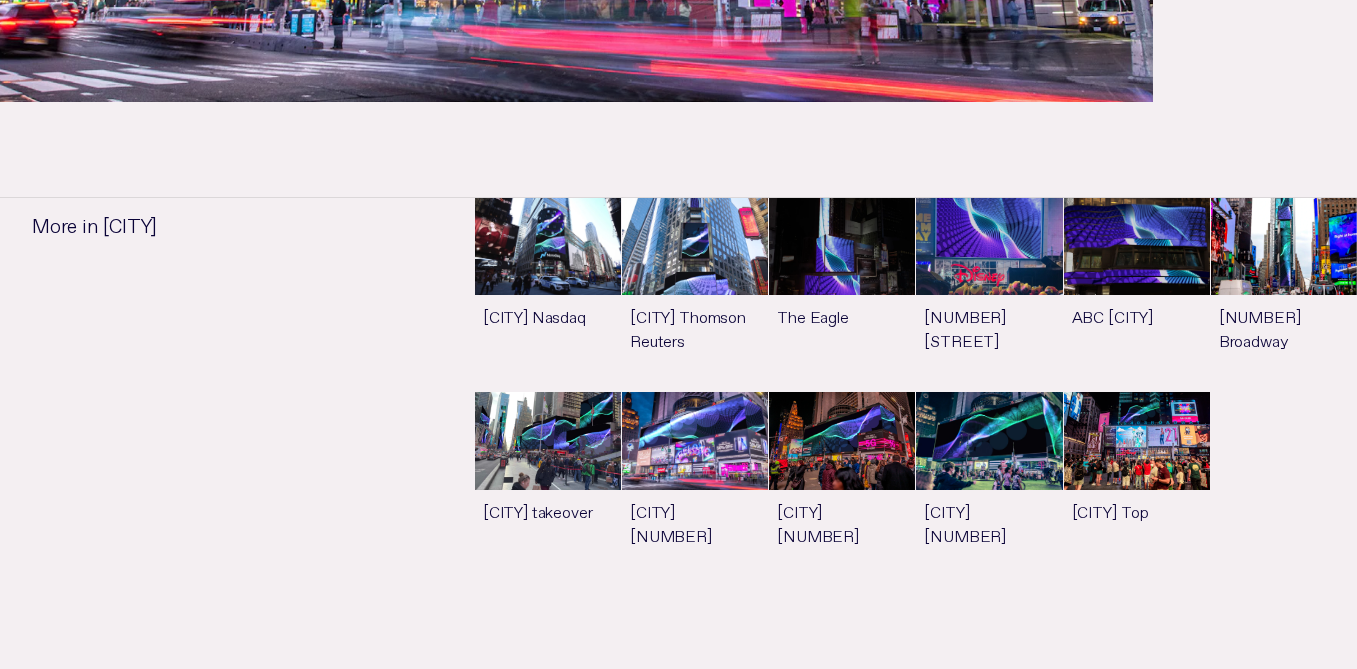 scroll, scrollTop: 950, scrollLeft: 0, axis: vertical 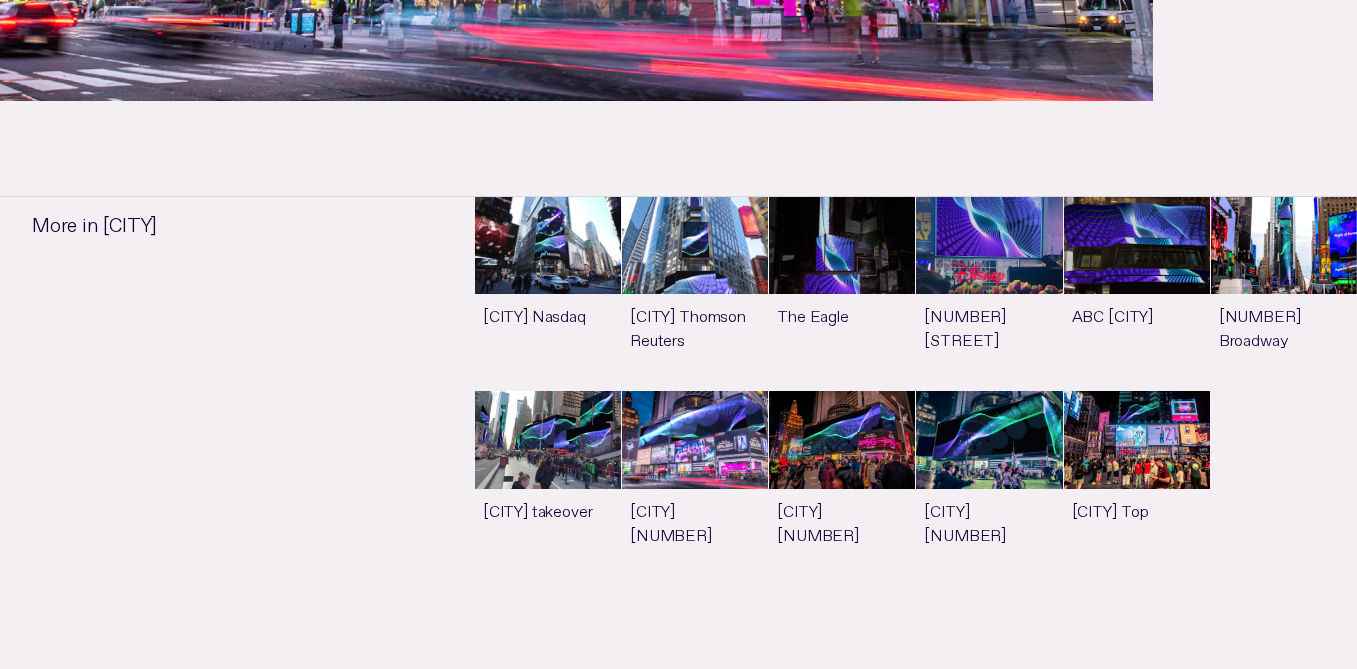 click on "See more" at bounding box center [842, 487] 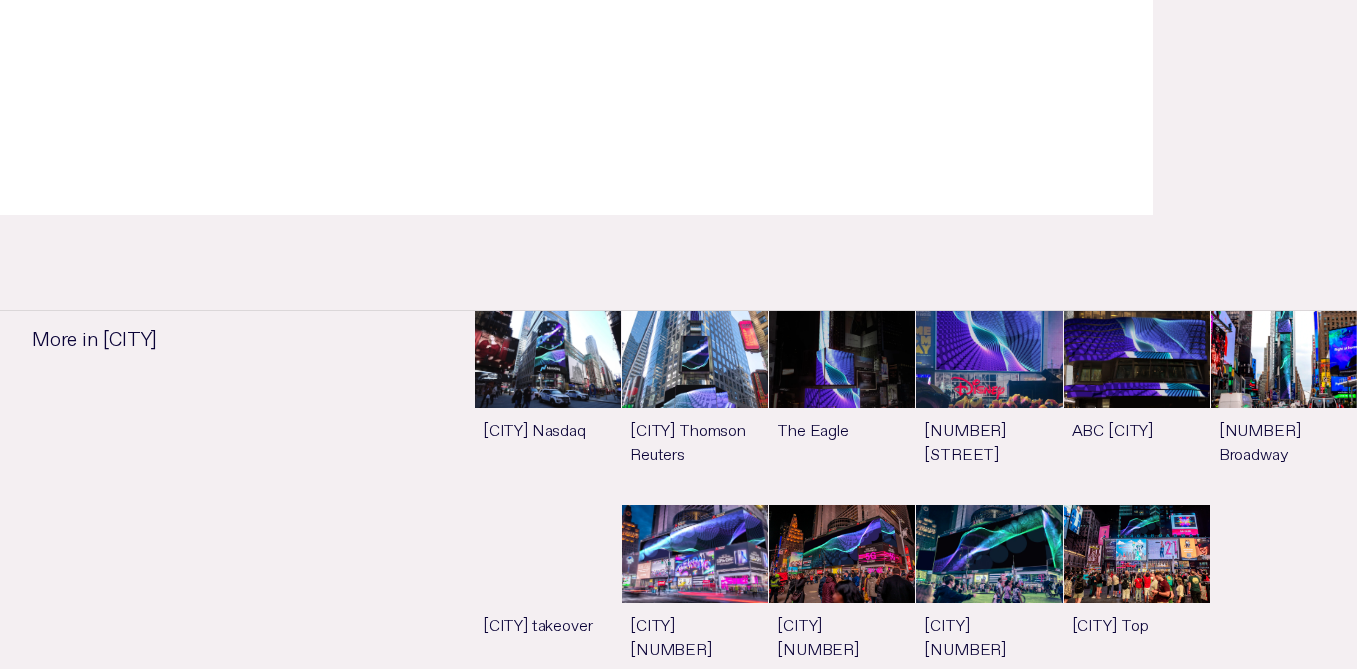 scroll, scrollTop: 837, scrollLeft: 0, axis: vertical 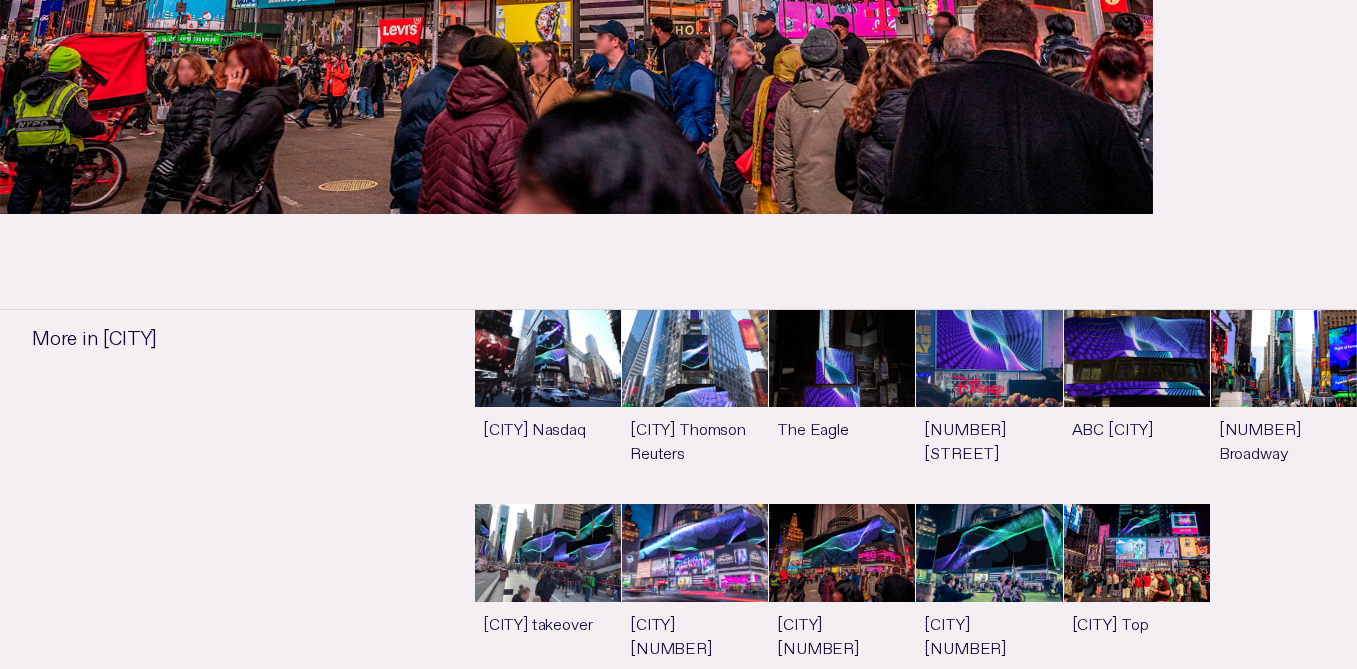 click on "See more" at bounding box center (989, 600) 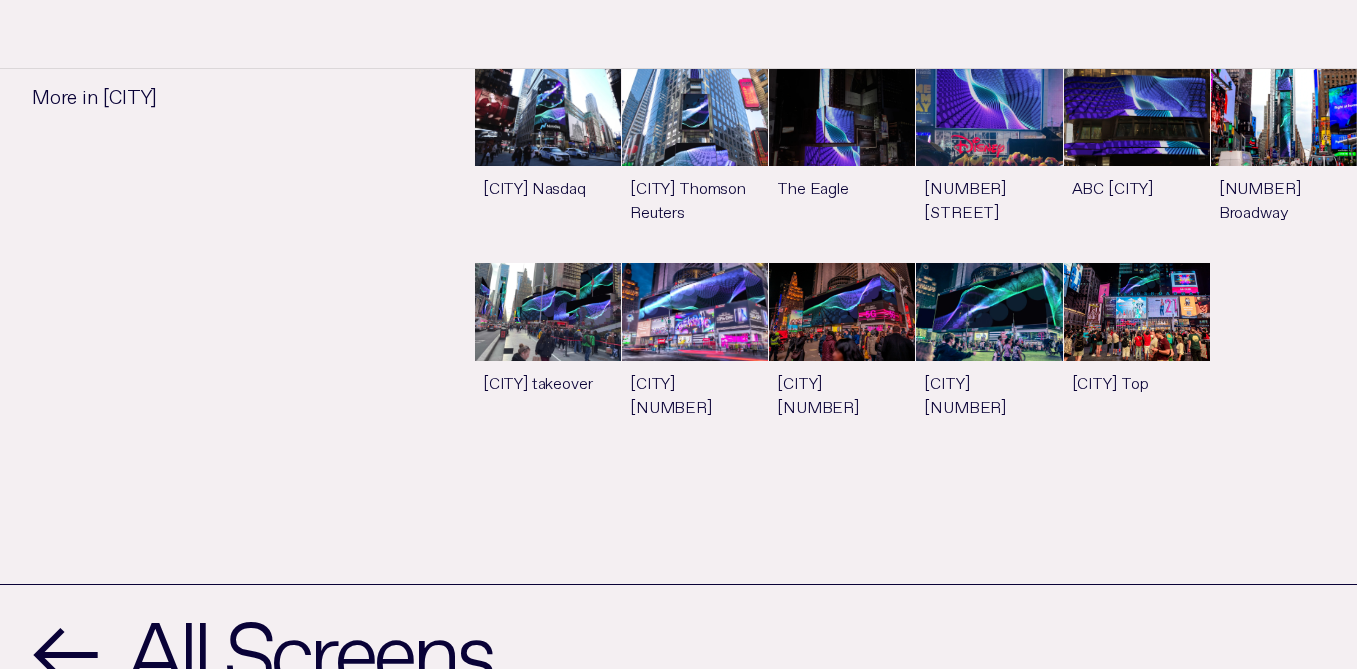 scroll, scrollTop: 1079, scrollLeft: 0, axis: vertical 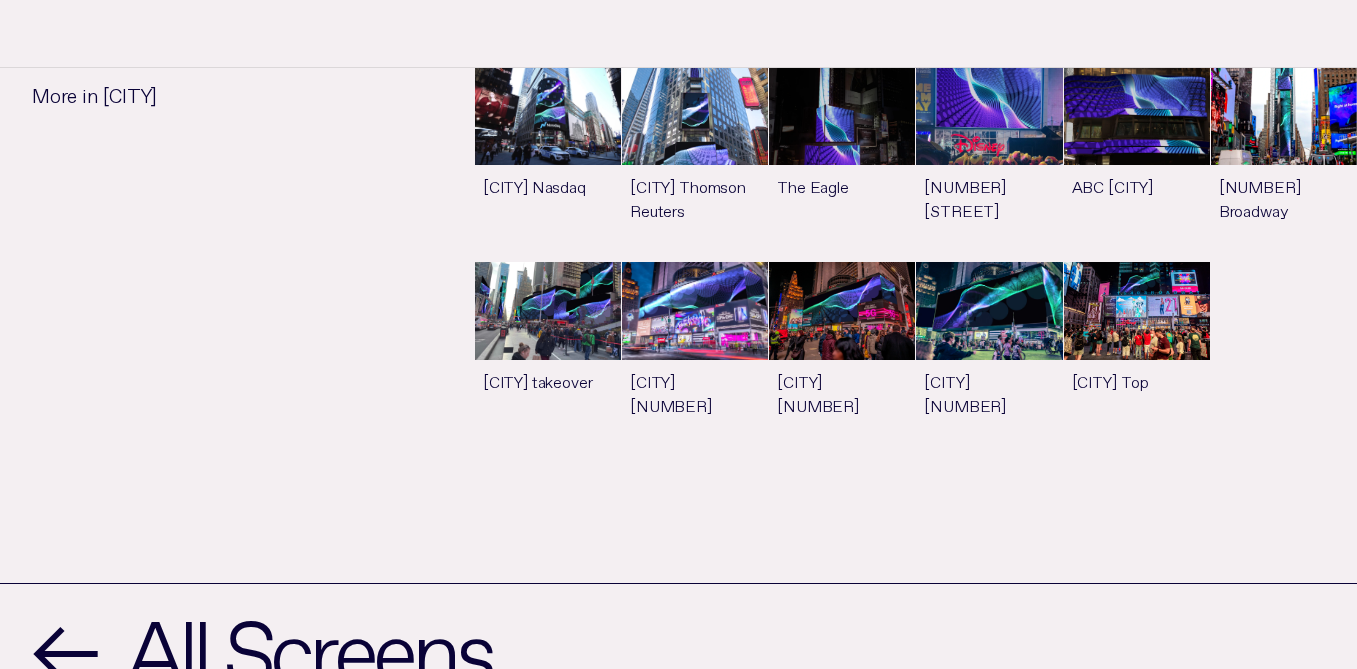 click on "See more" at bounding box center [1137, 358] 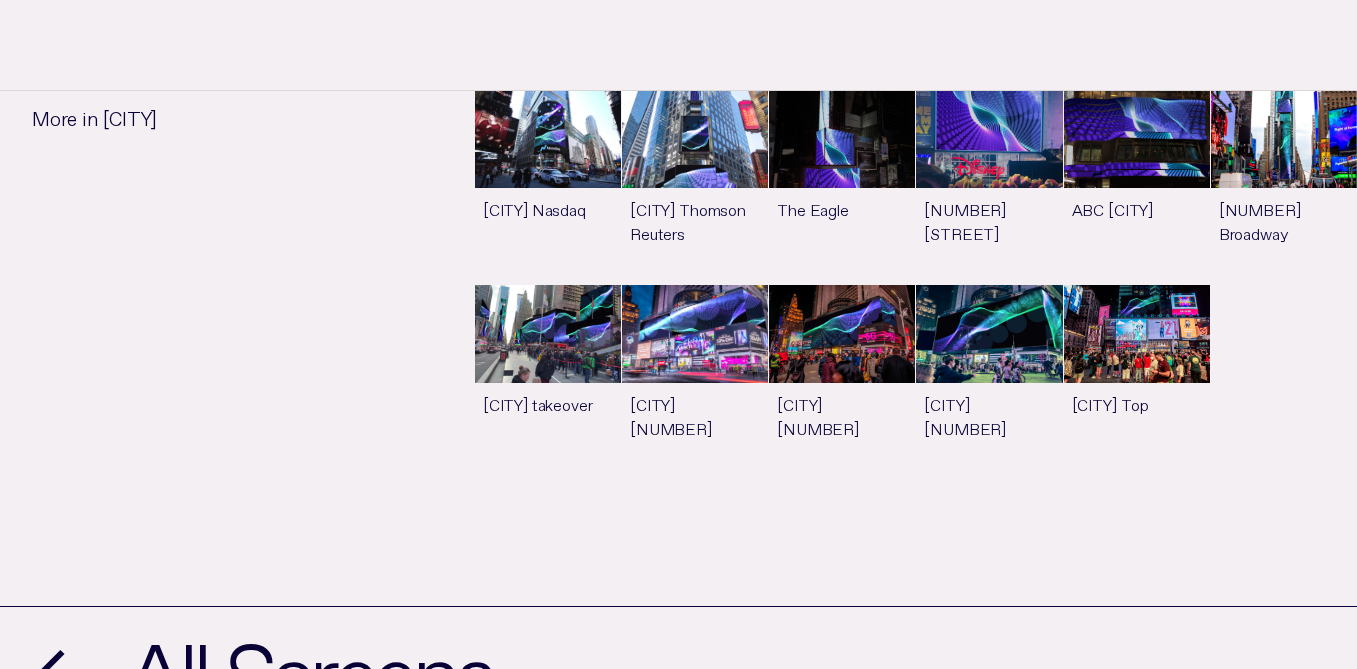 scroll, scrollTop: 1056, scrollLeft: 0, axis: vertical 